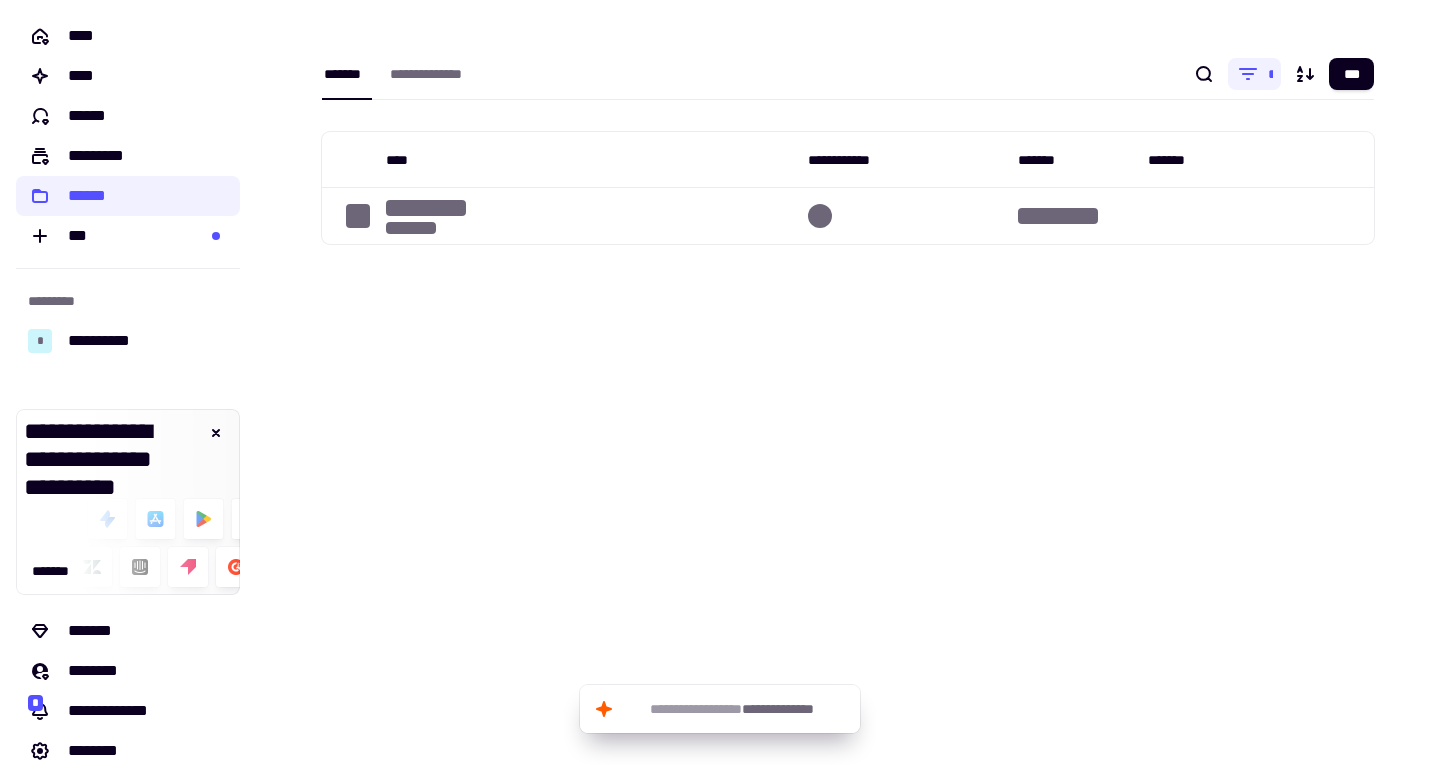 scroll, scrollTop: 0, scrollLeft: 0, axis: both 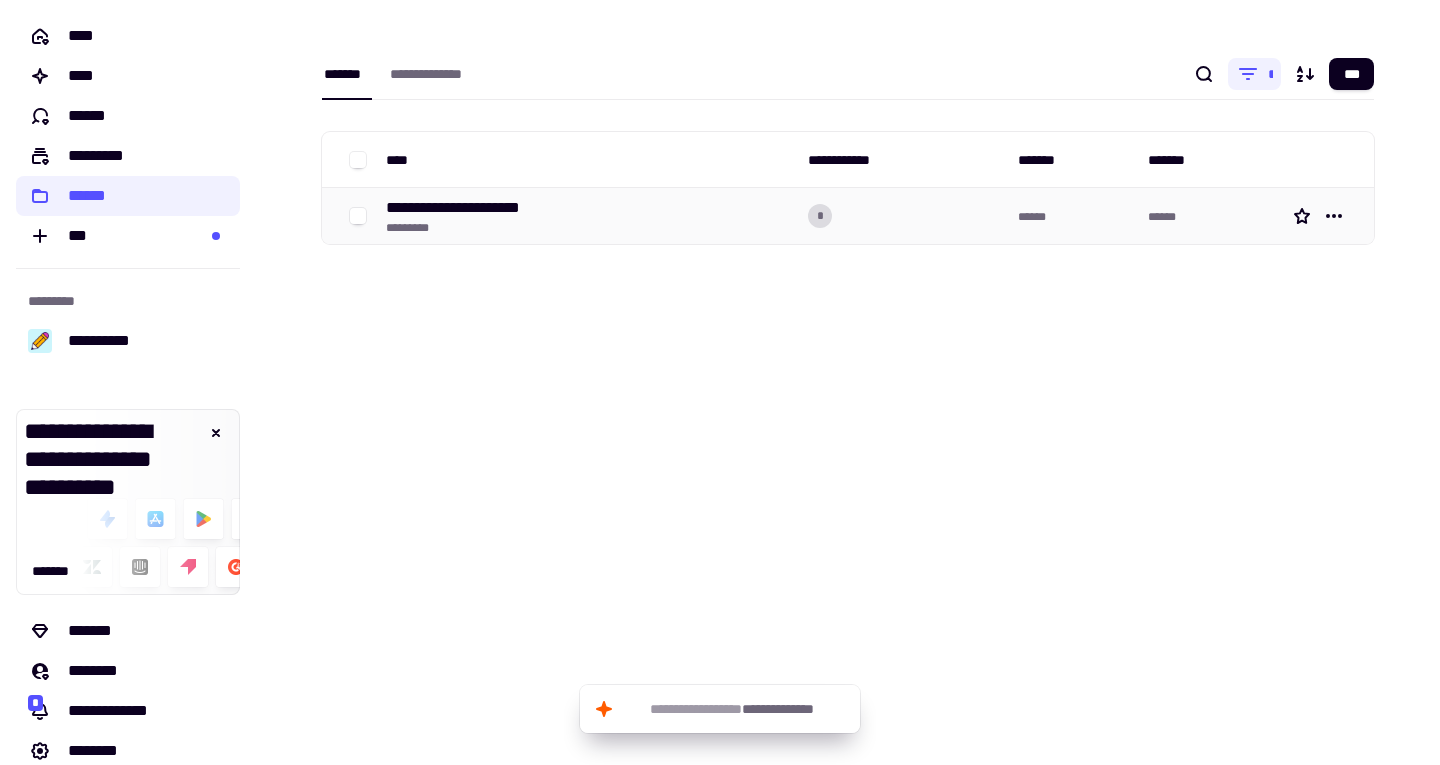 click on "**********" at bounding box center (476, 208) 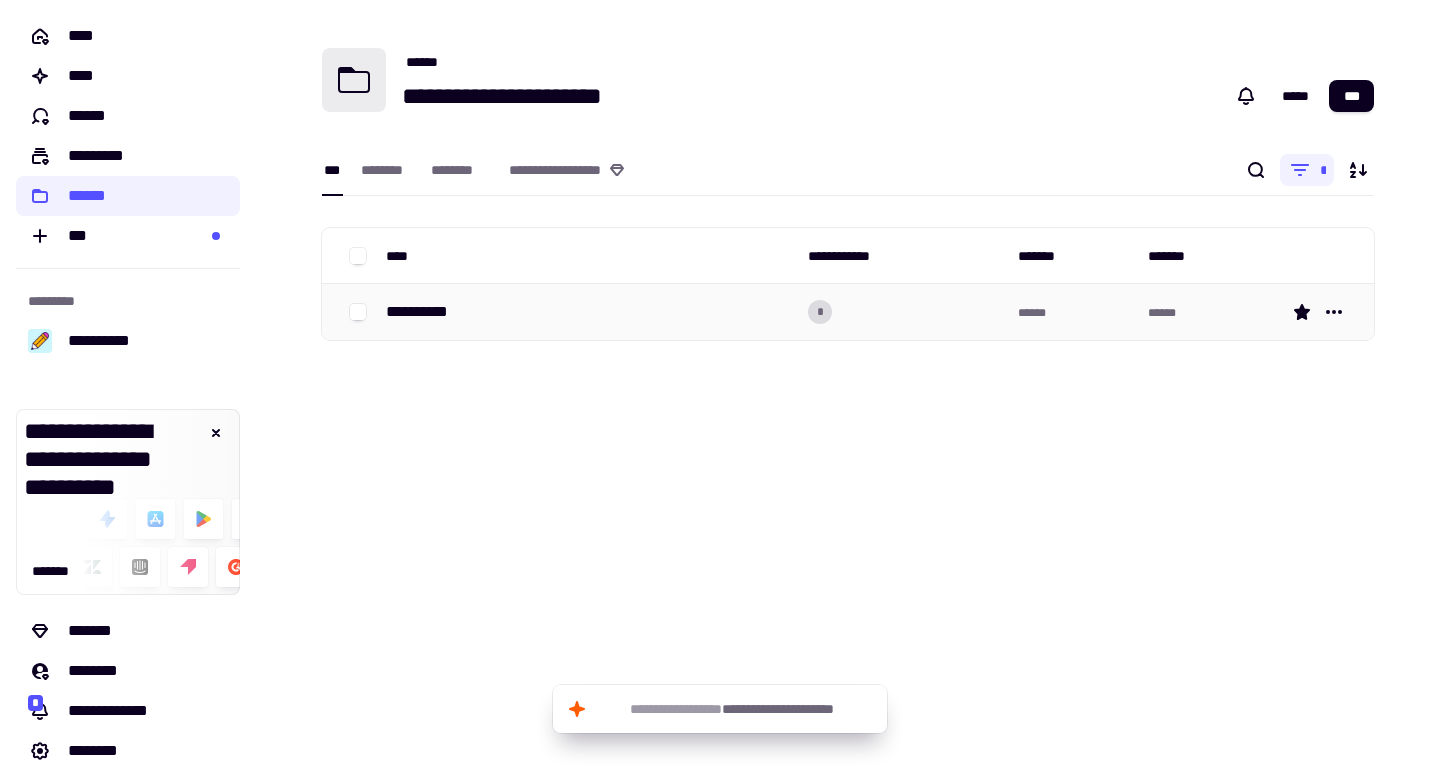 click on "**********" at bounding box center (425, 312) 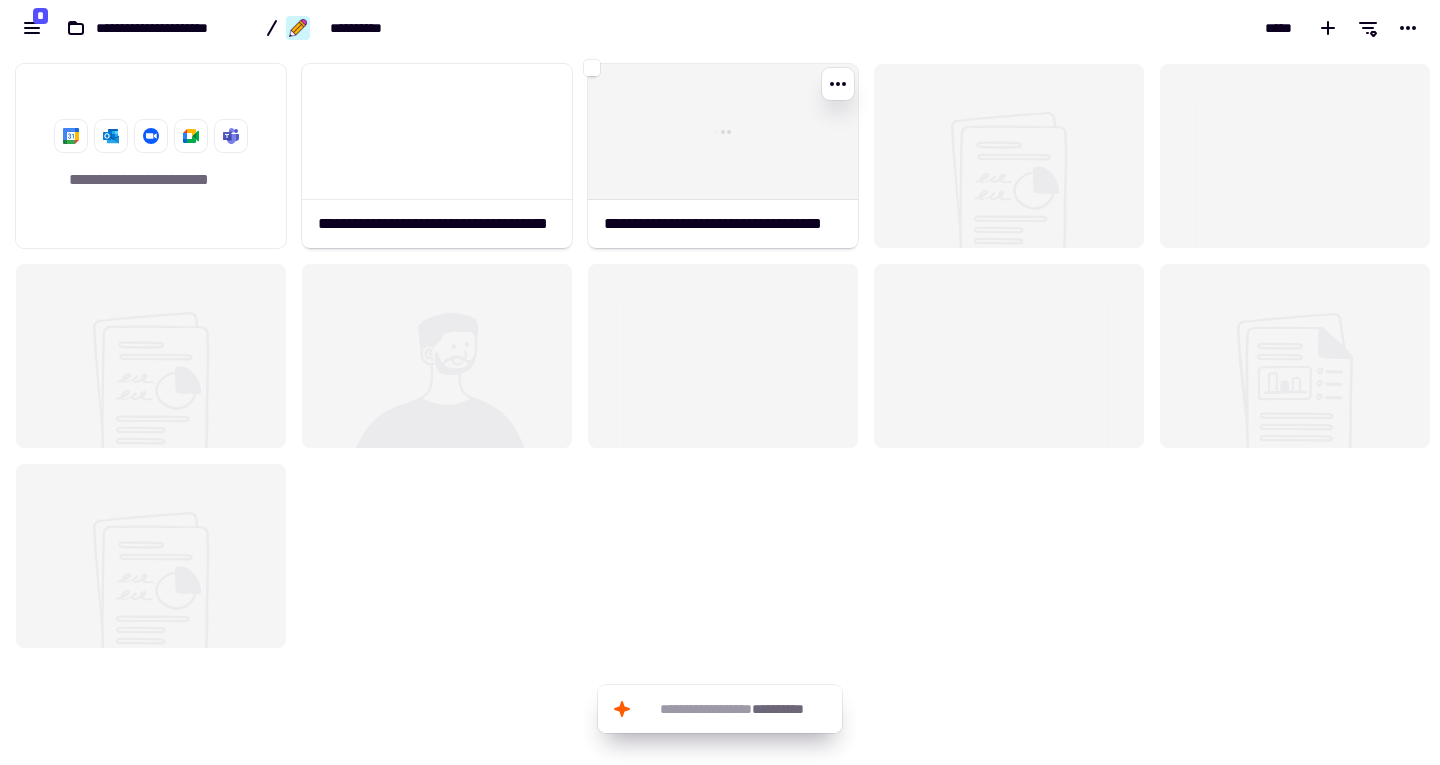 scroll, scrollTop: 16, scrollLeft: 16, axis: both 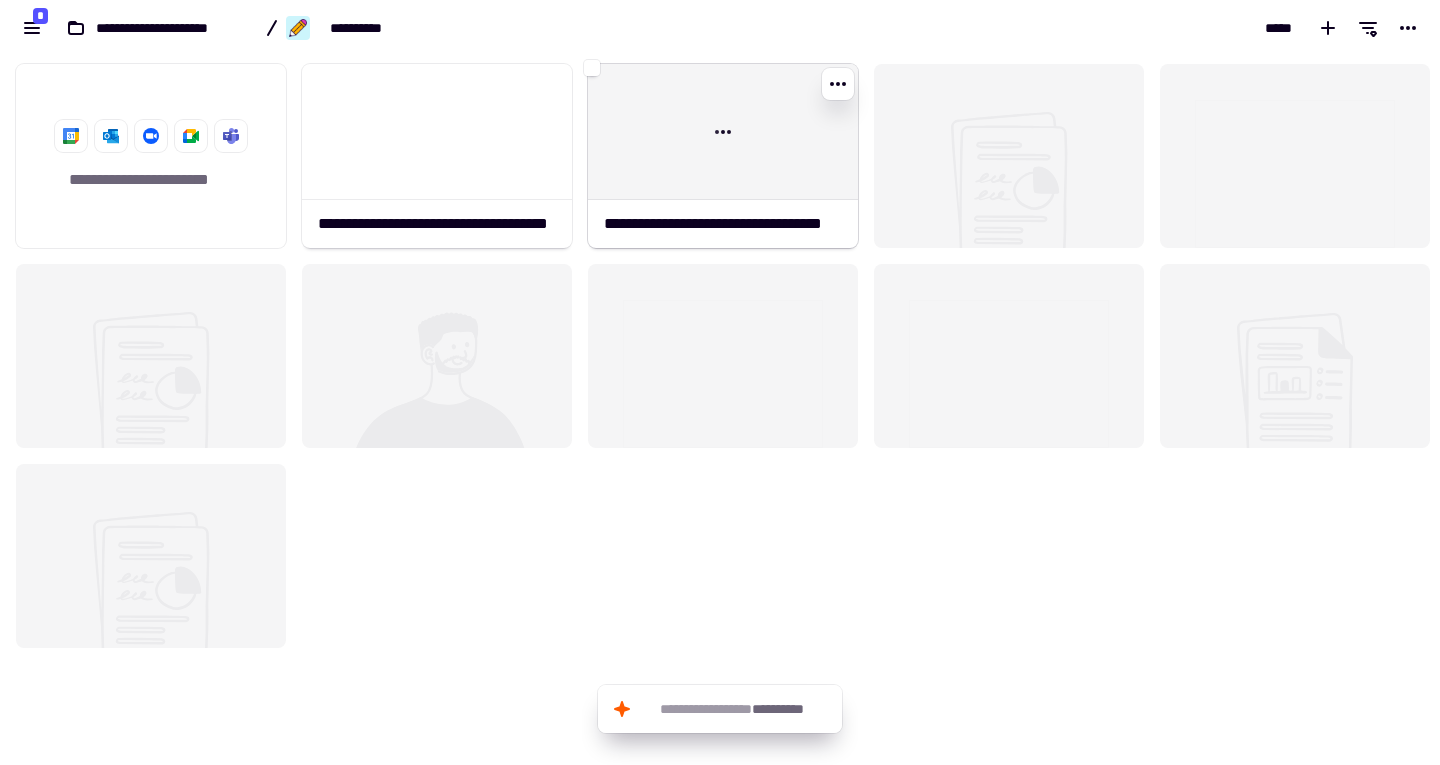 click 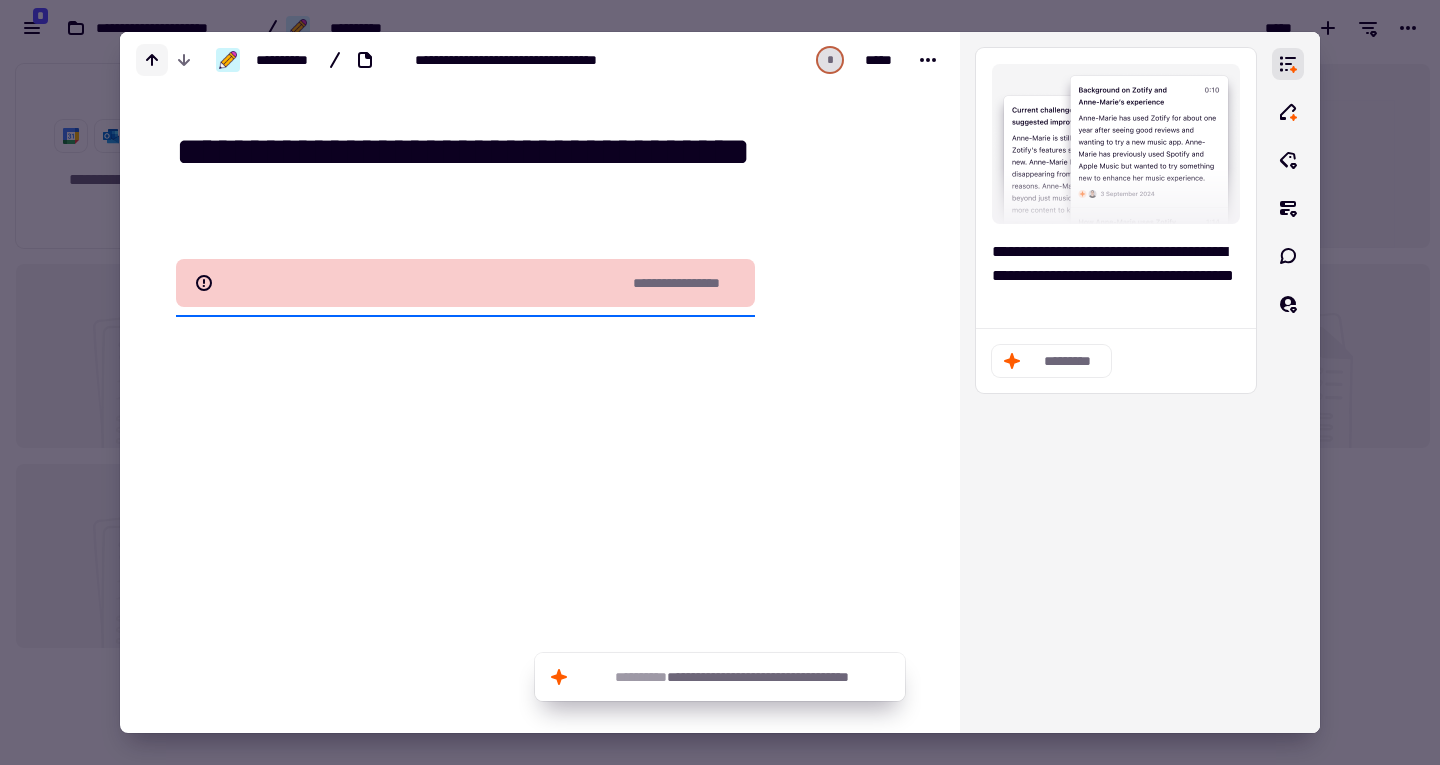 click 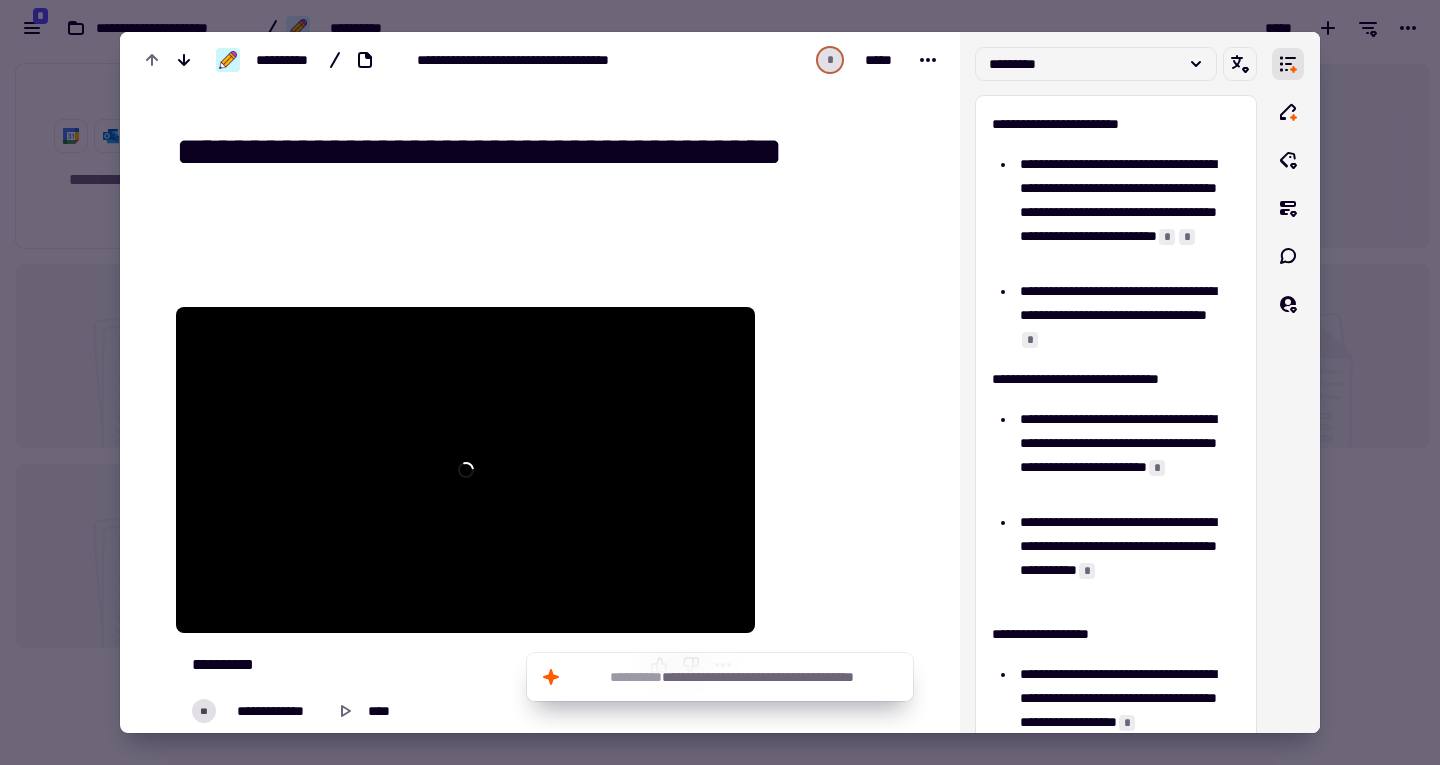 click at bounding box center (720, 382) 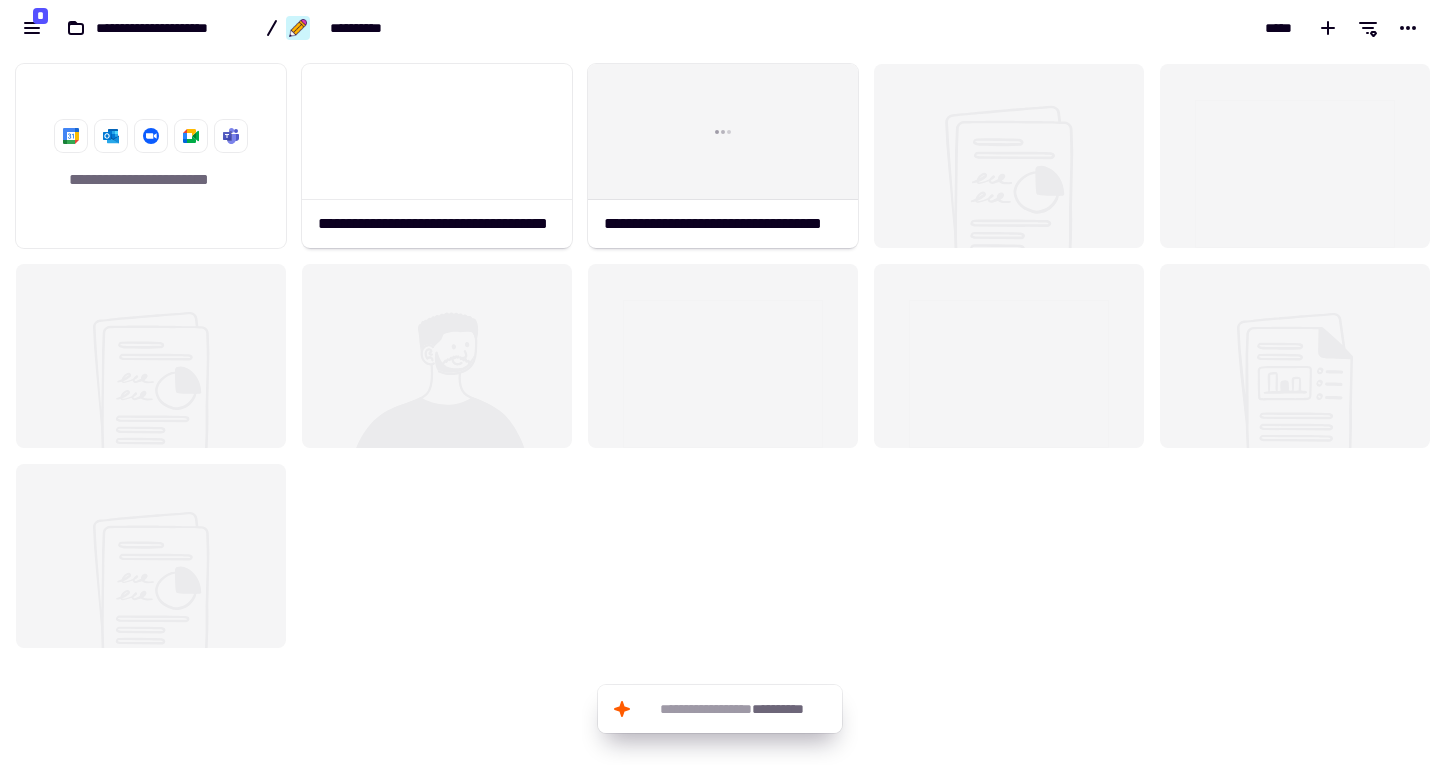click 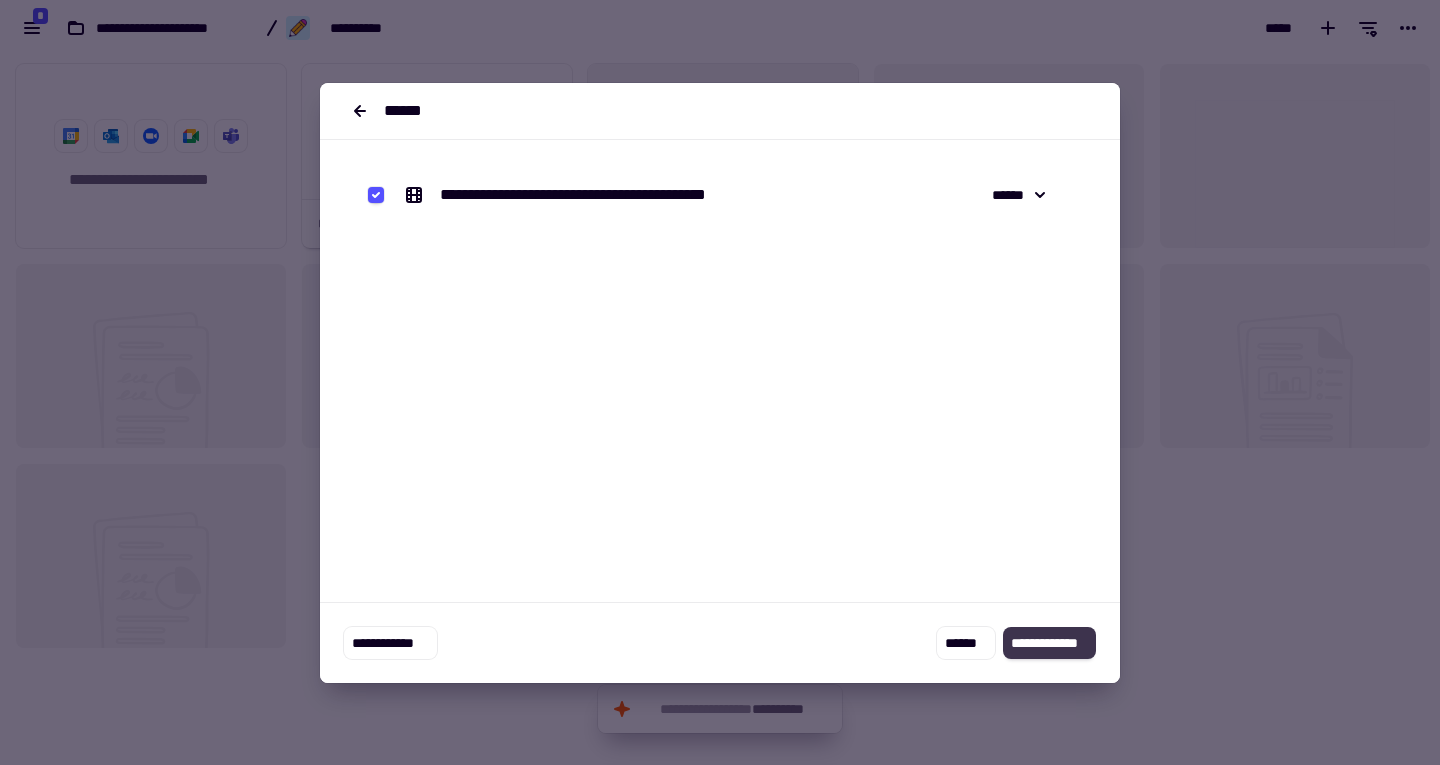 click on "**********" 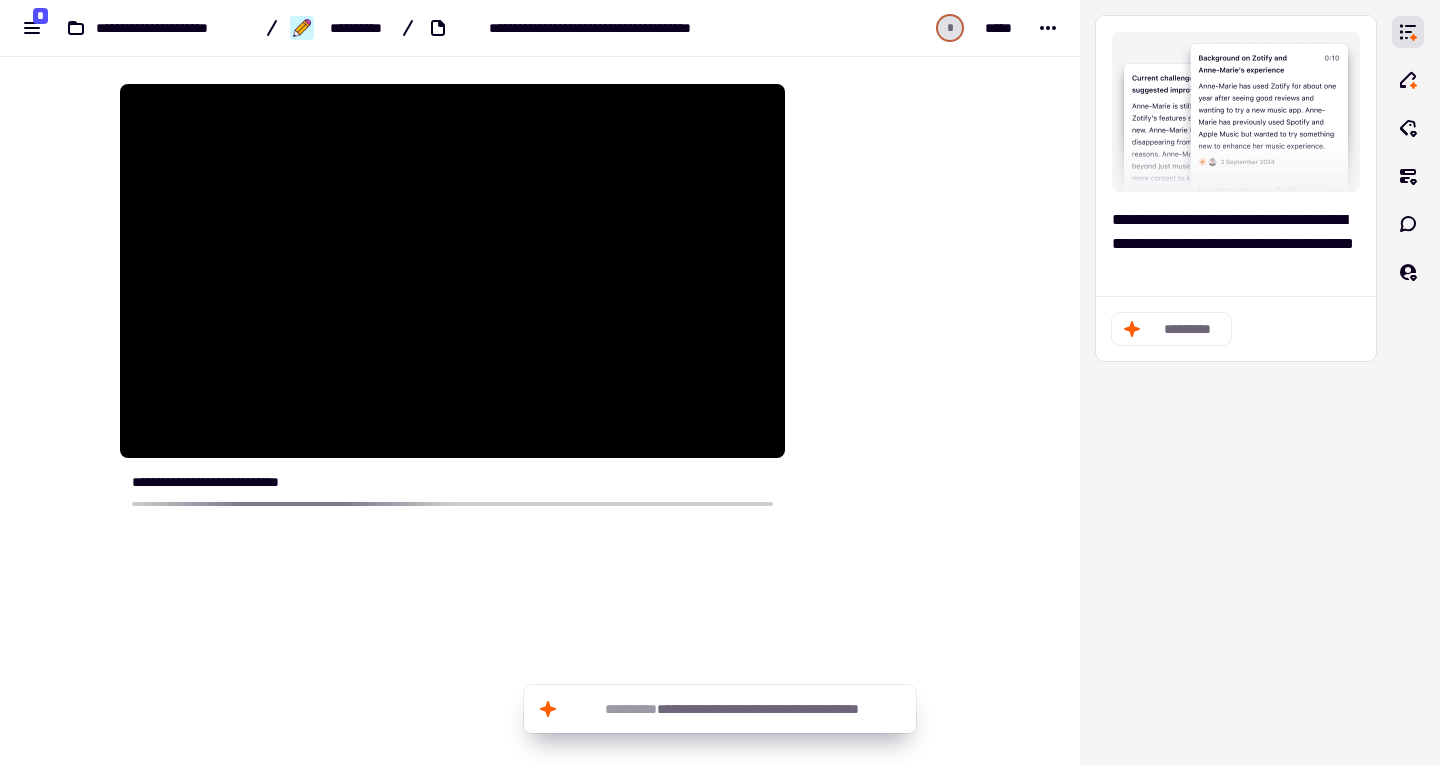 scroll, scrollTop: 215, scrollLeft: 0, axis: vertical 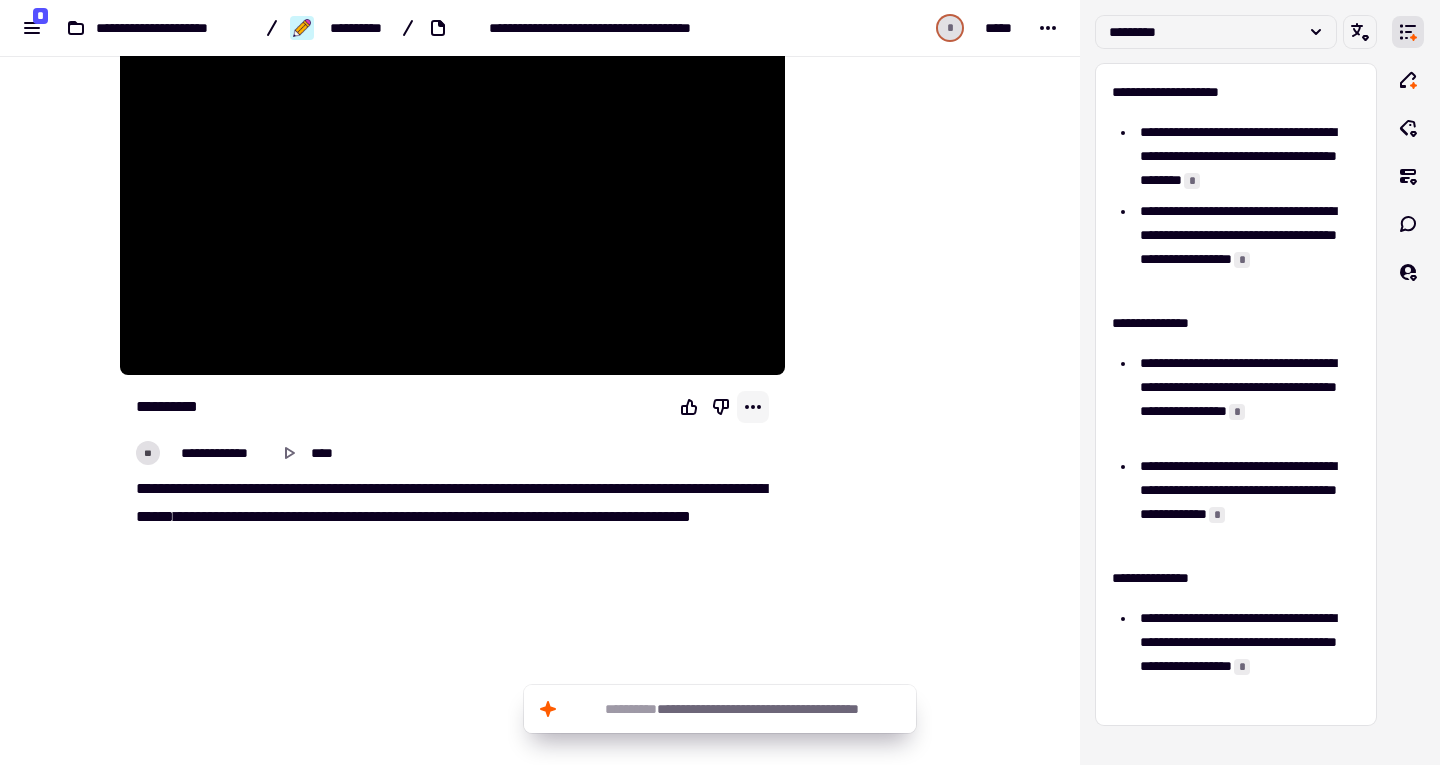 click 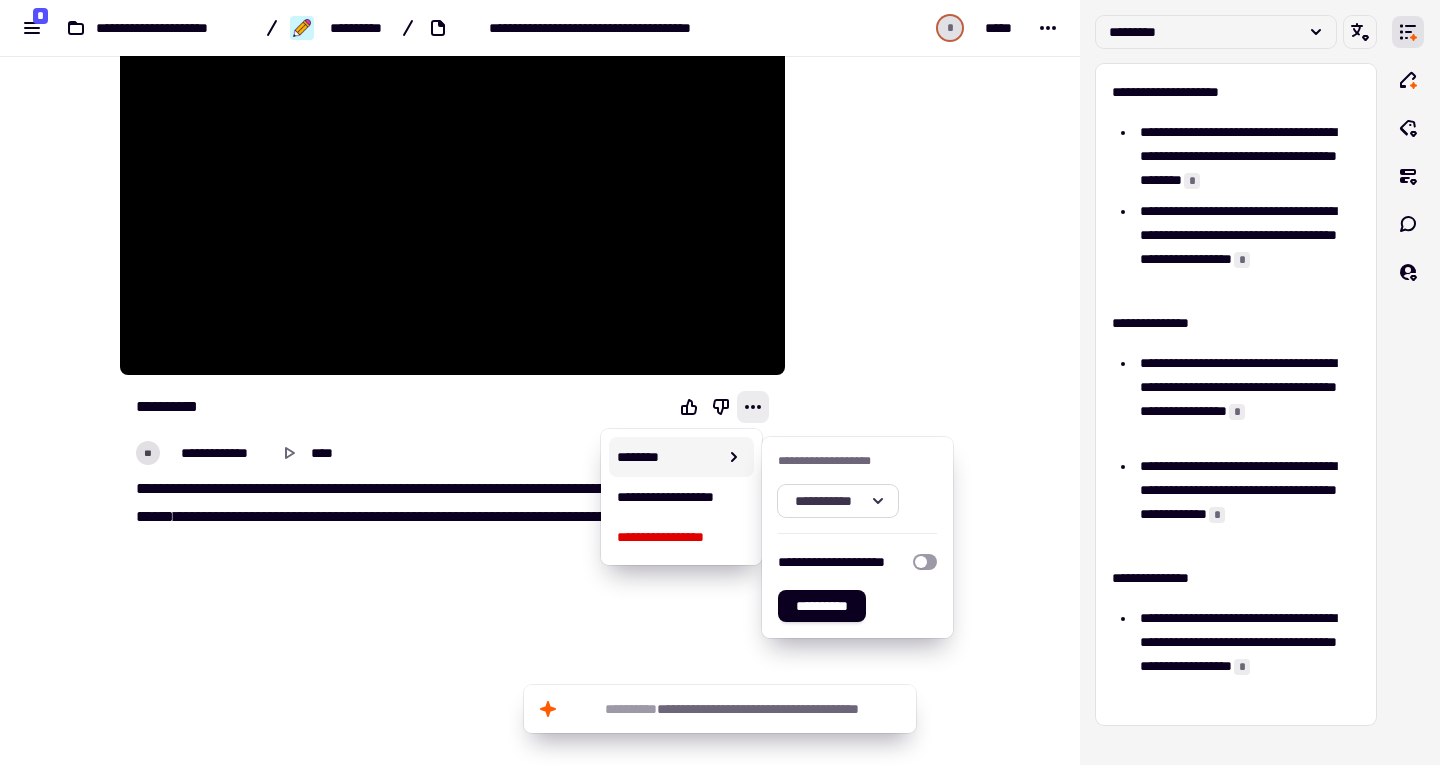 click on "**********" 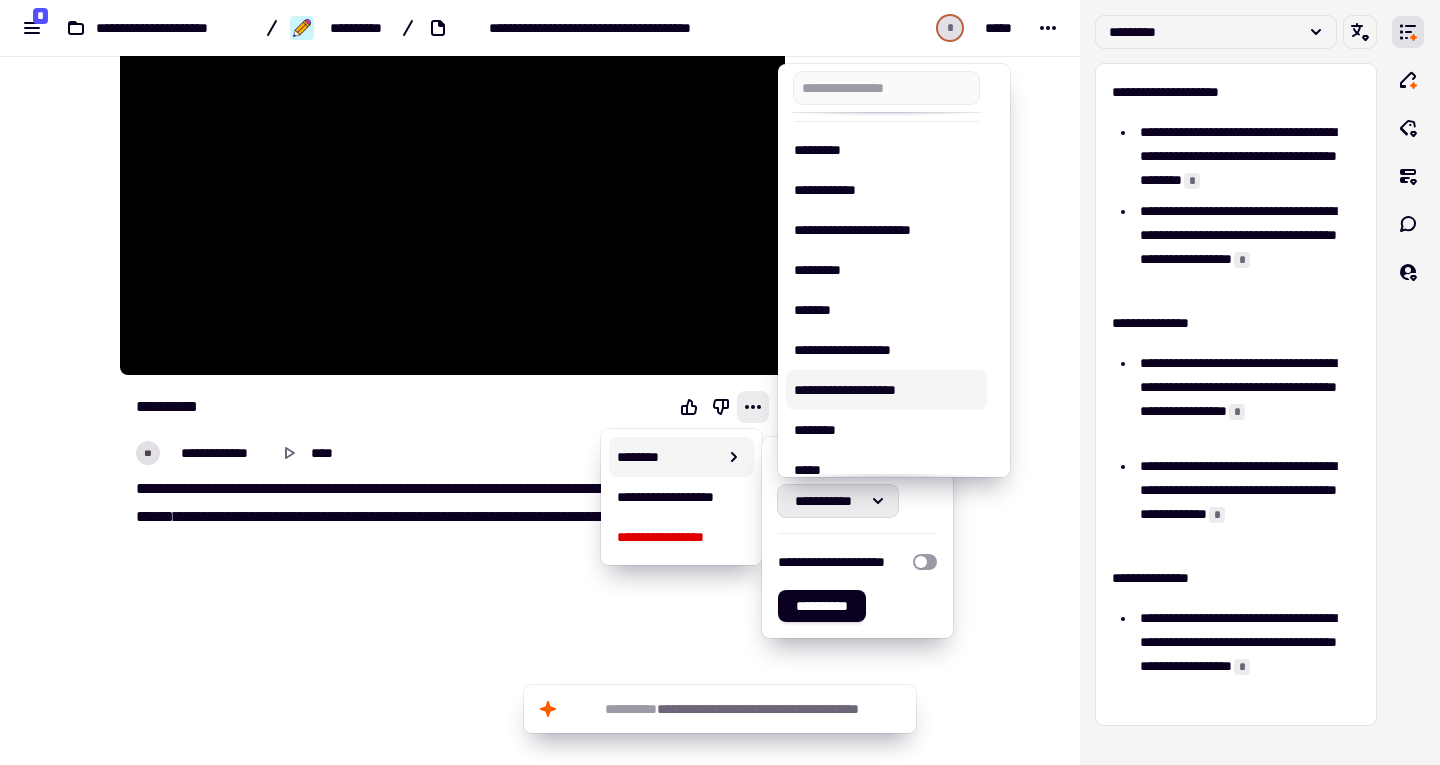 scroll, scrollTop: 81, scrollLeft: 0, axis: vertical 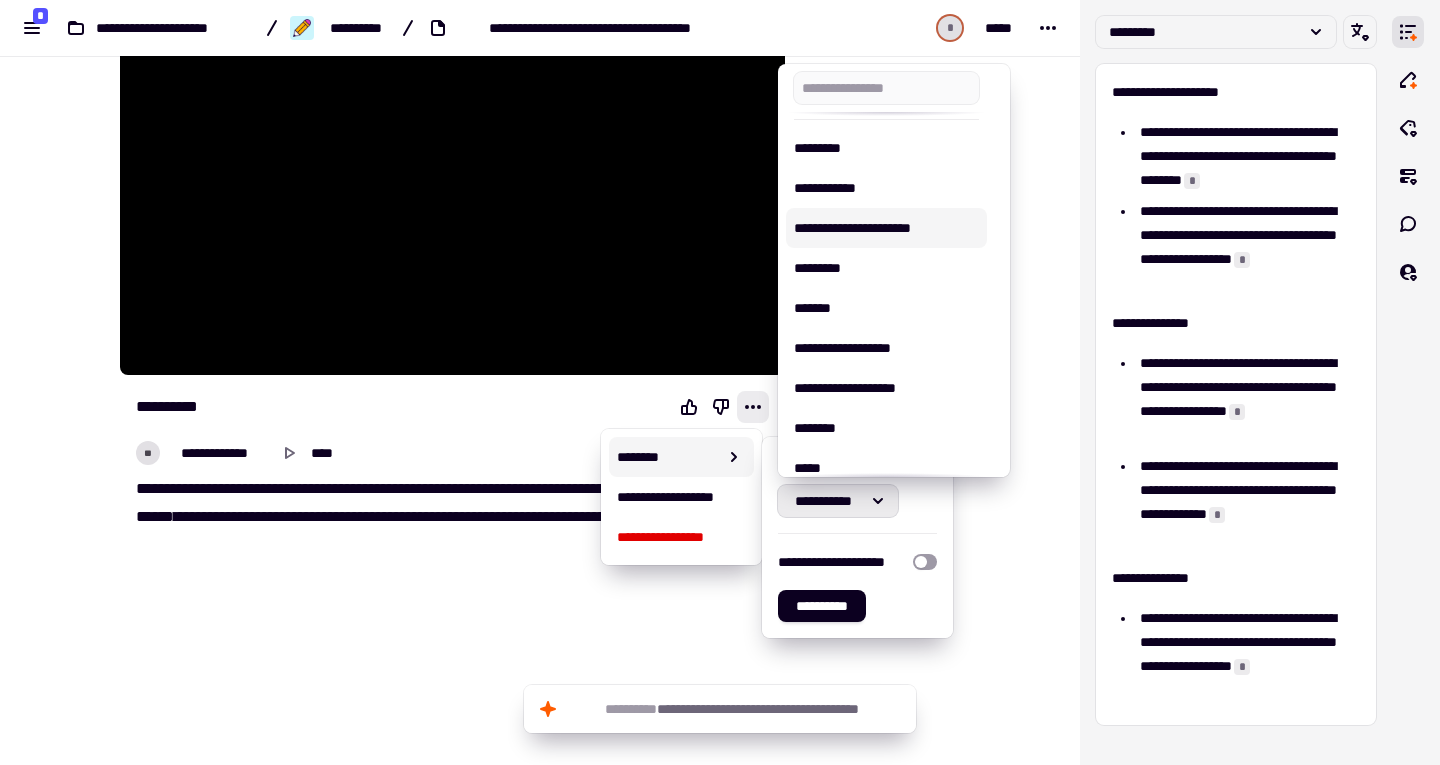 click on "**********" at bounding box center [887, 228] 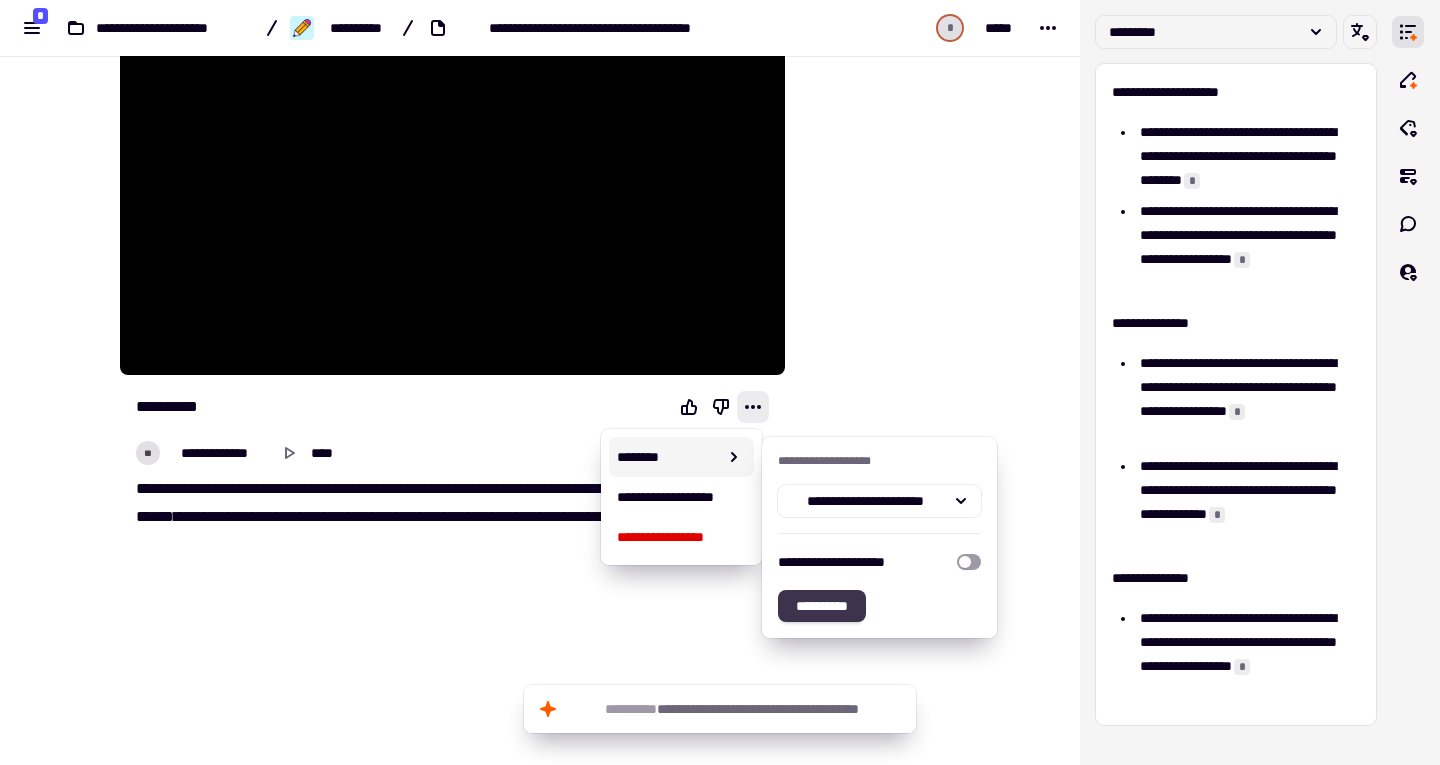 click on "**********" 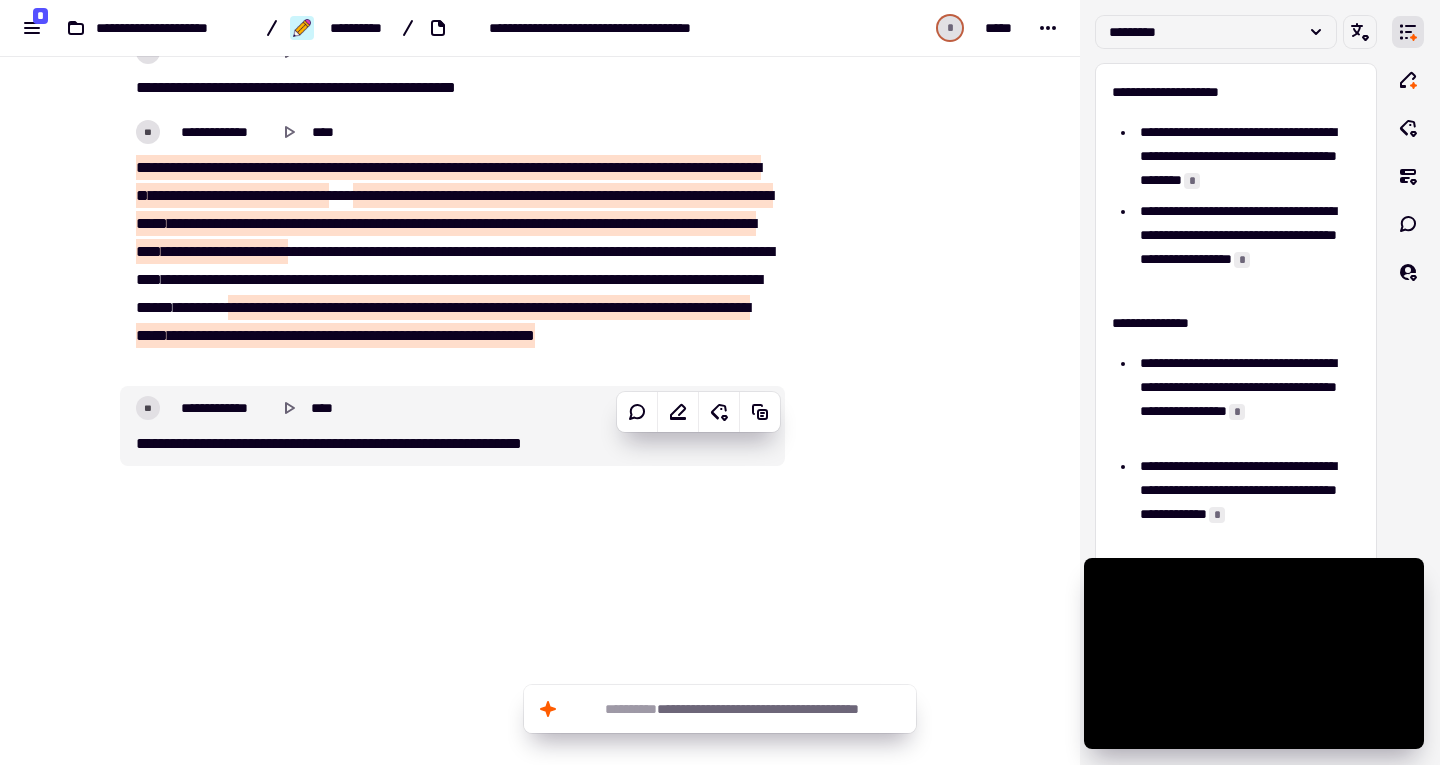 scroll, scrollTop: 764, scrollLeft: 0, axis: vertical 